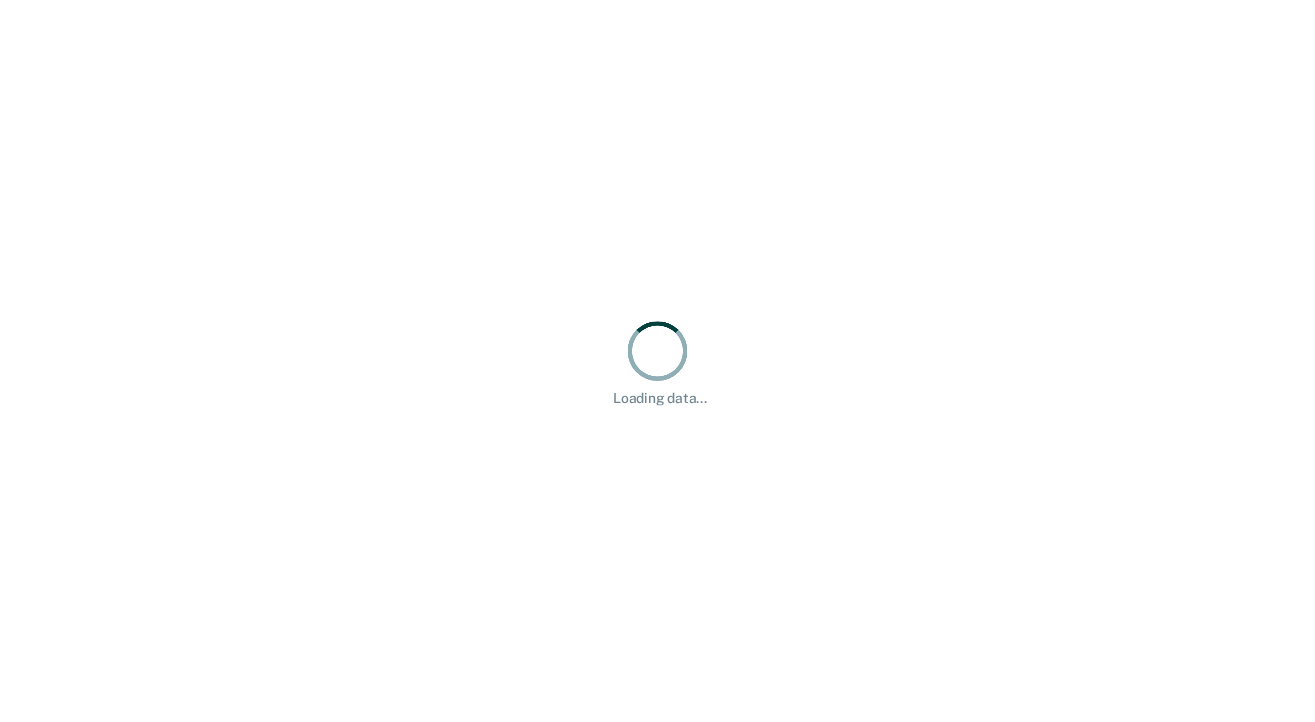 scroll, scrollTop: 0, scrollLeft: 0, axis: both 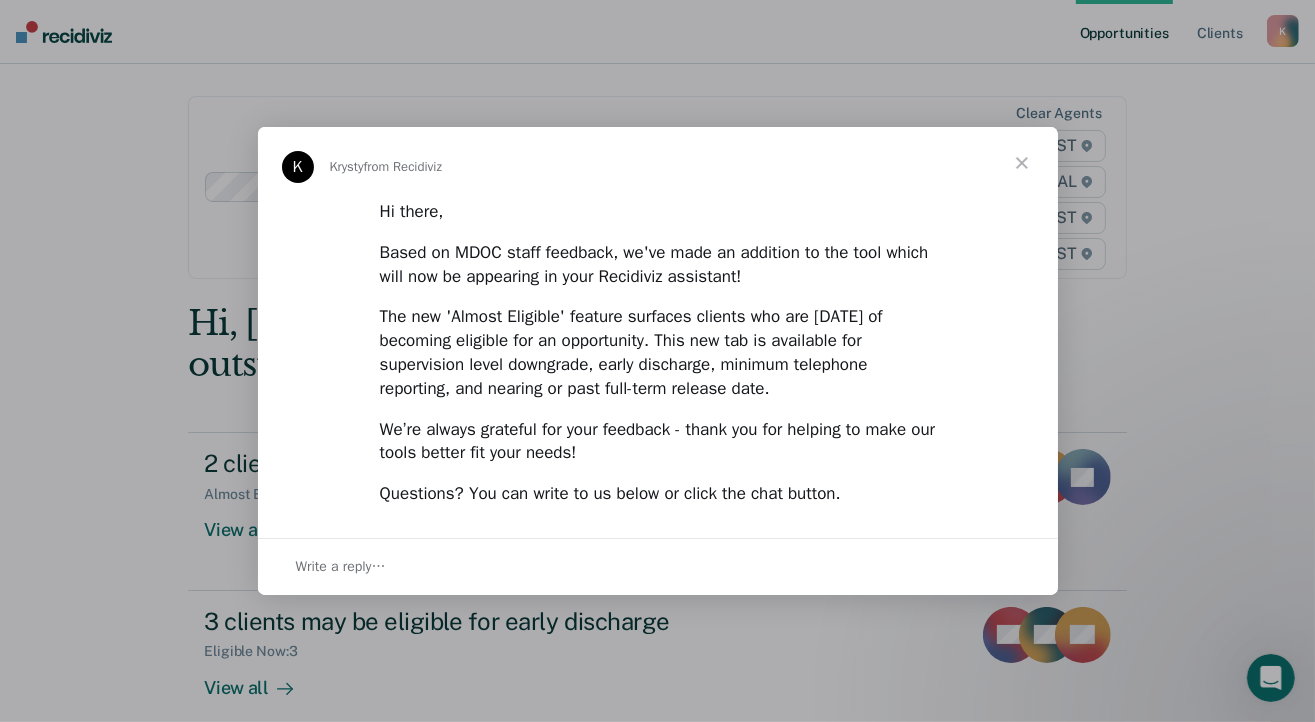 click at bounding box center (657, 361) 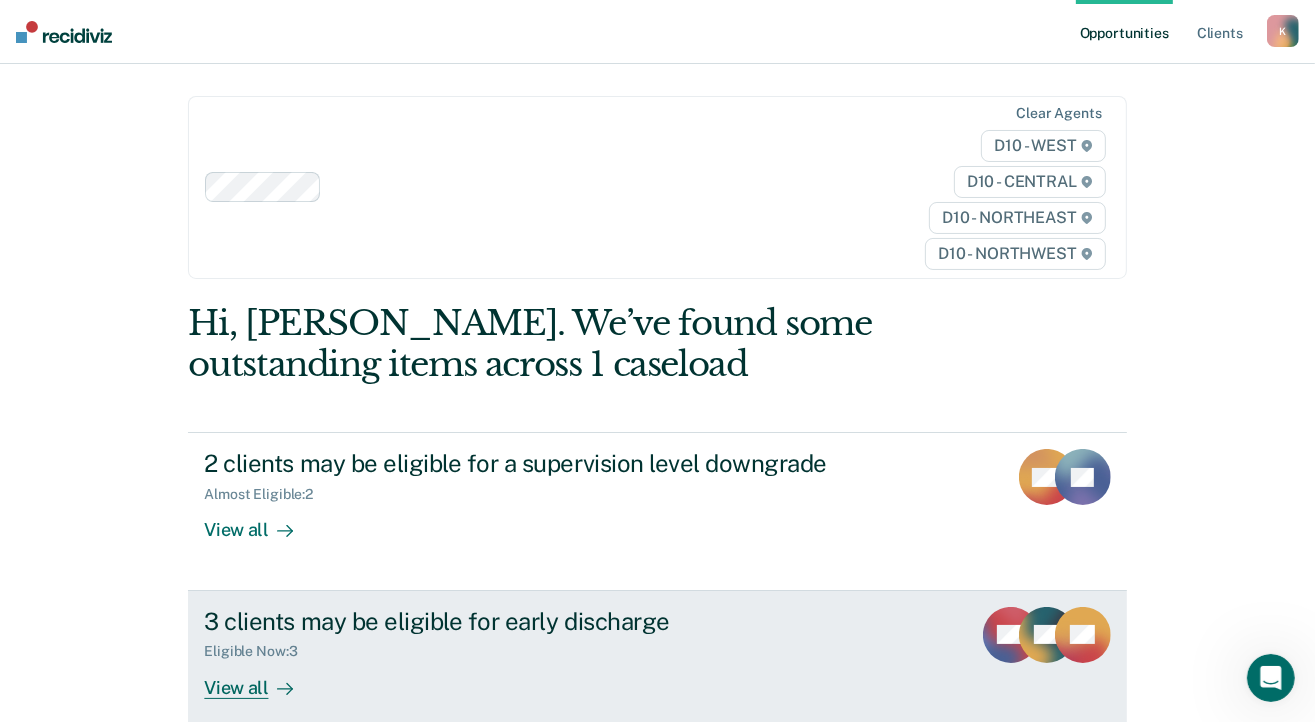 click on "View all" at bounding box center [260, 679] 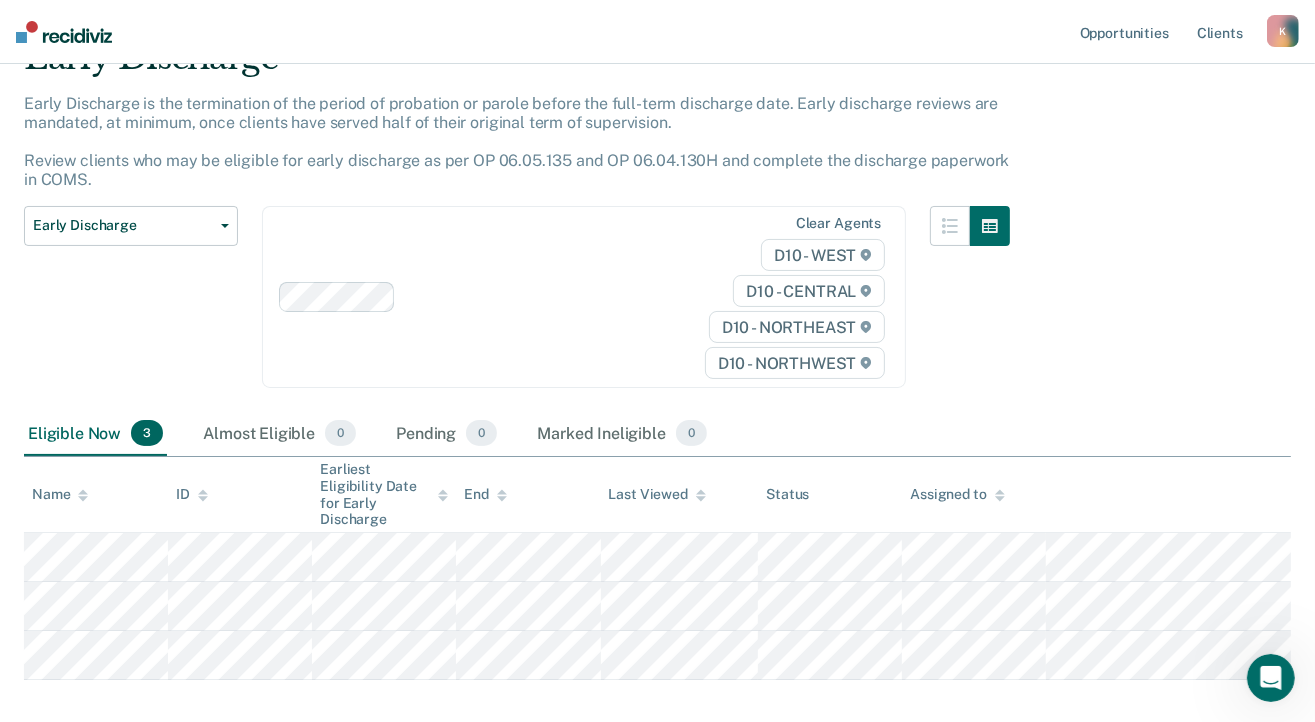 scroll, scrollTop: 120, scrollLeft: 0, axis: vertical 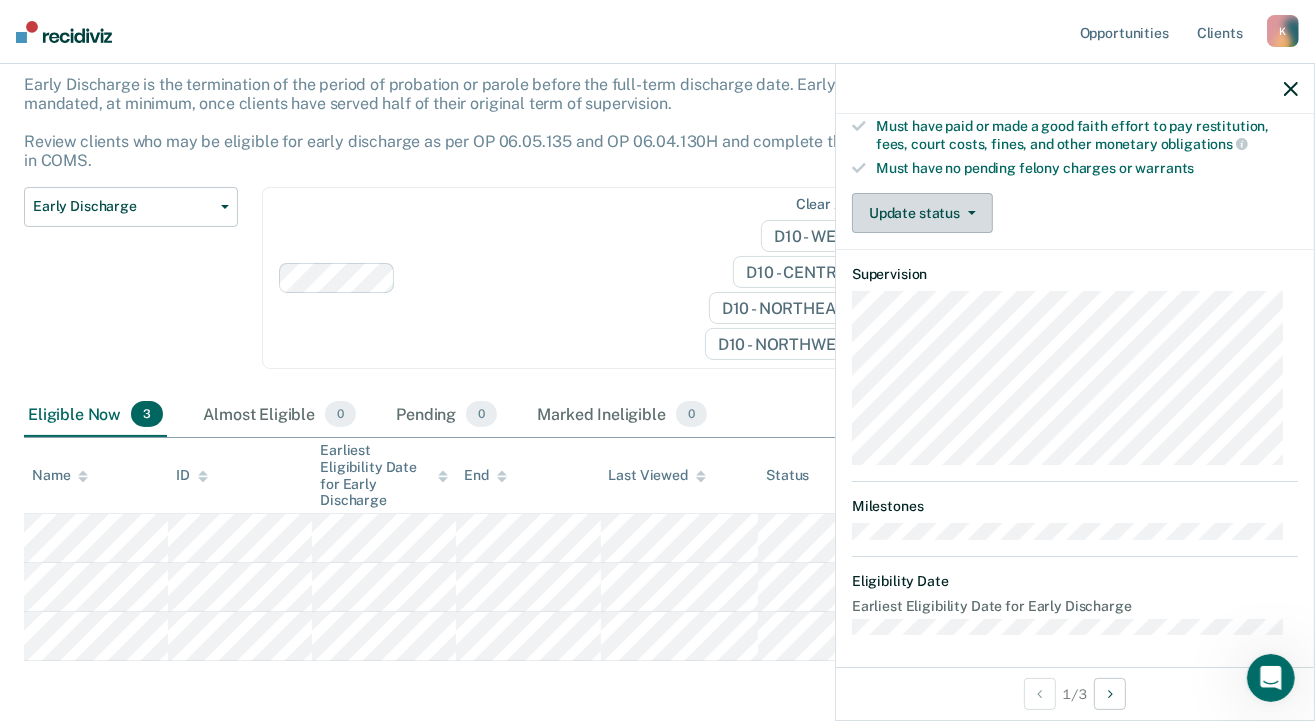 click on "Update status" at bounding box center [922, 213] 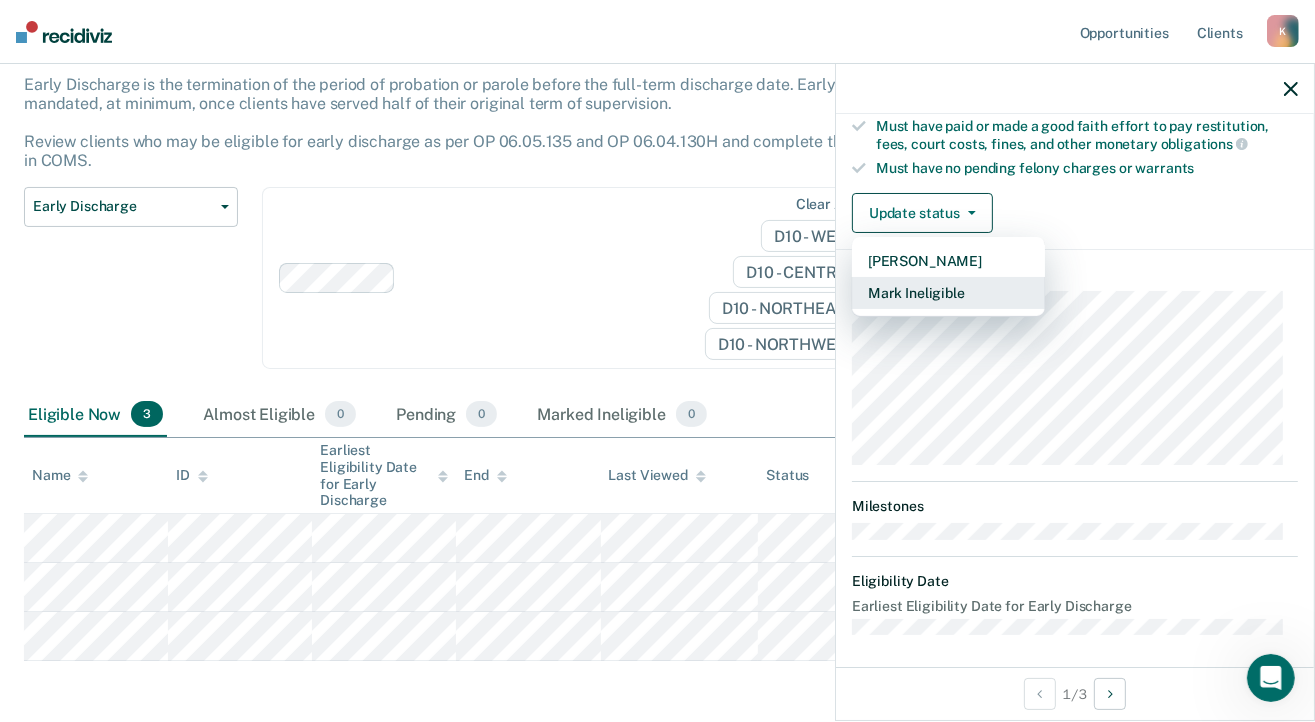 click on "Mark Ineligible" at bounding box center (948, 293) 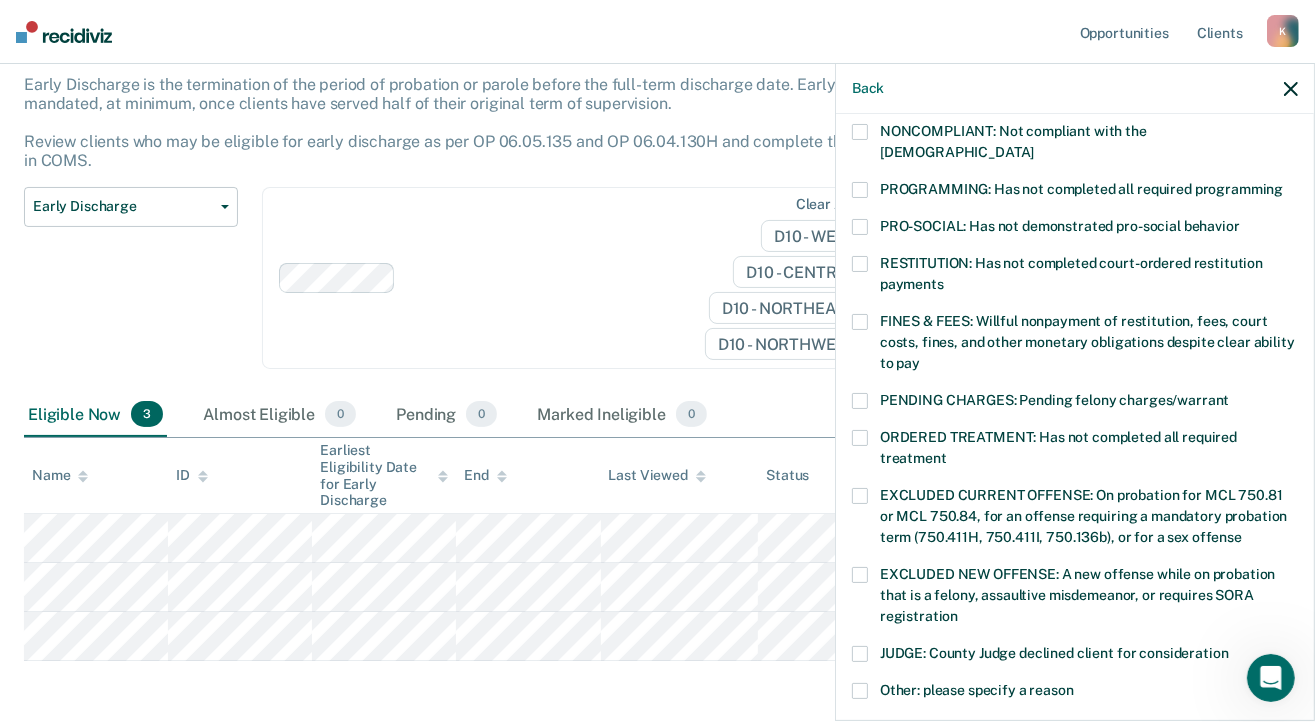 click at bounding box center [860, 496] 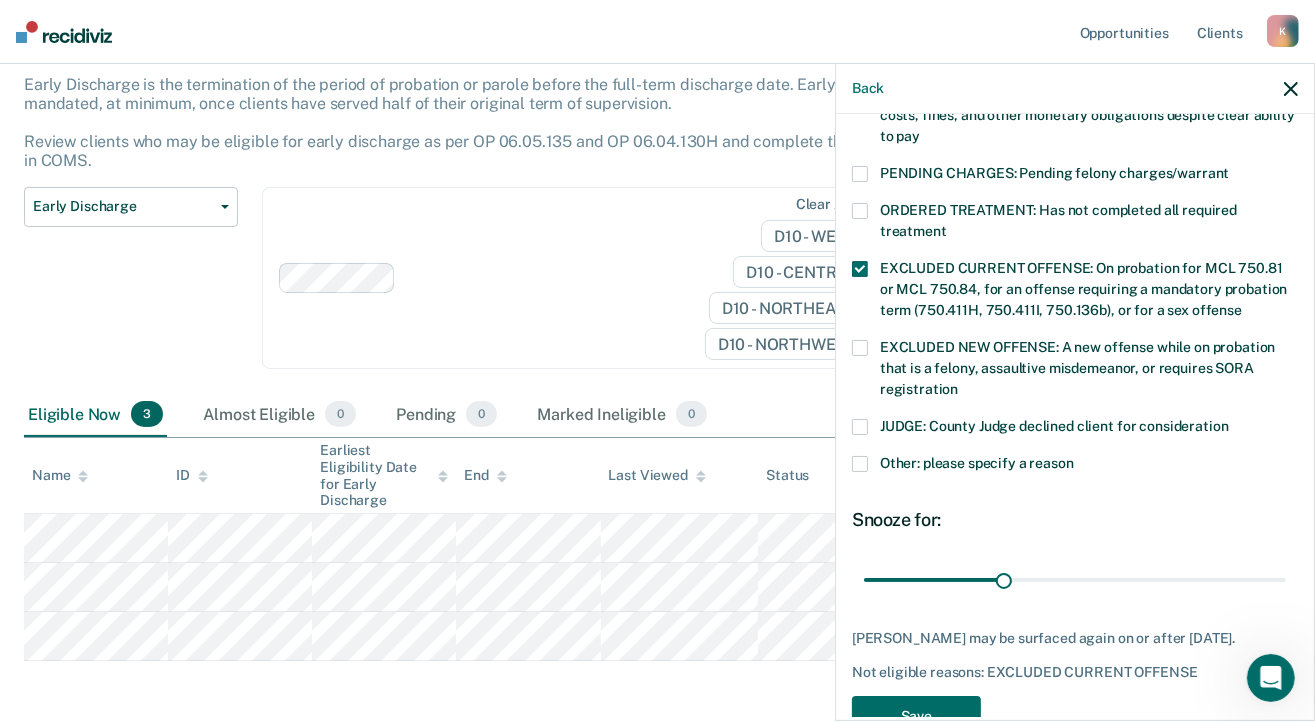 scroll, scrollTop: 654, scrollLeft: 0, axis: vertical 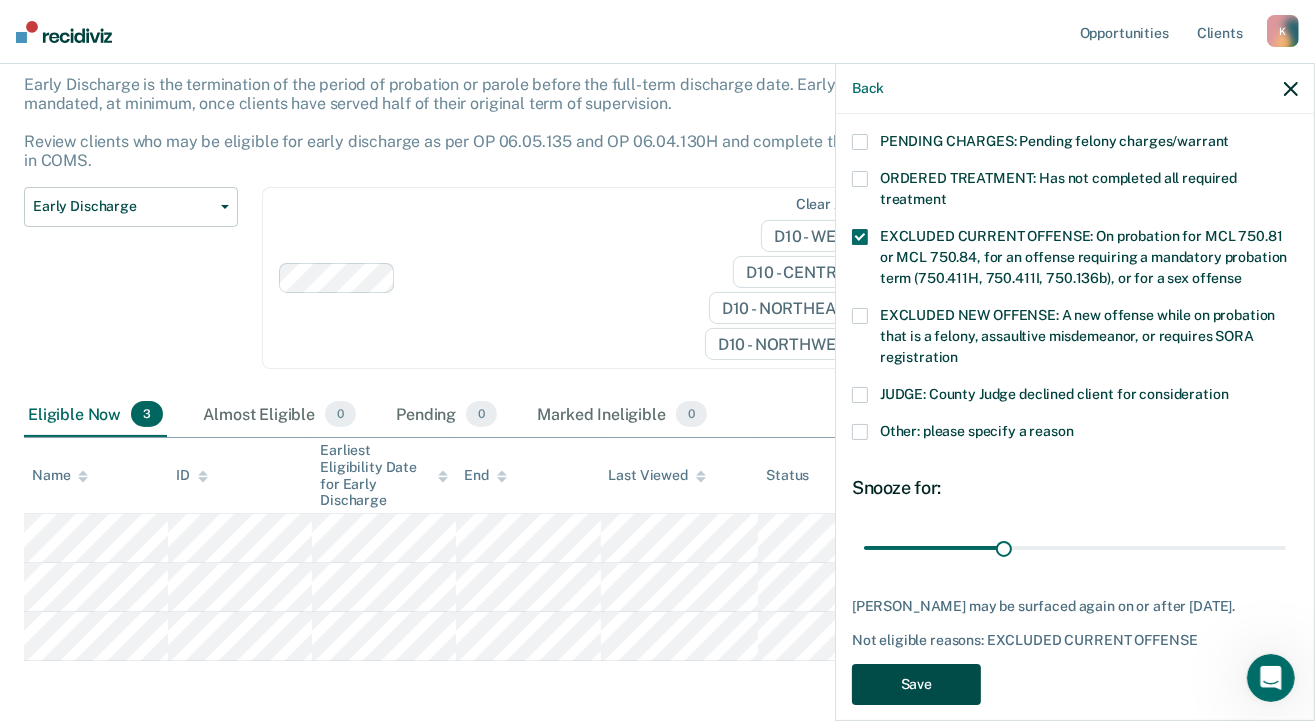 click on "Save" at bounding box center [916, 684] 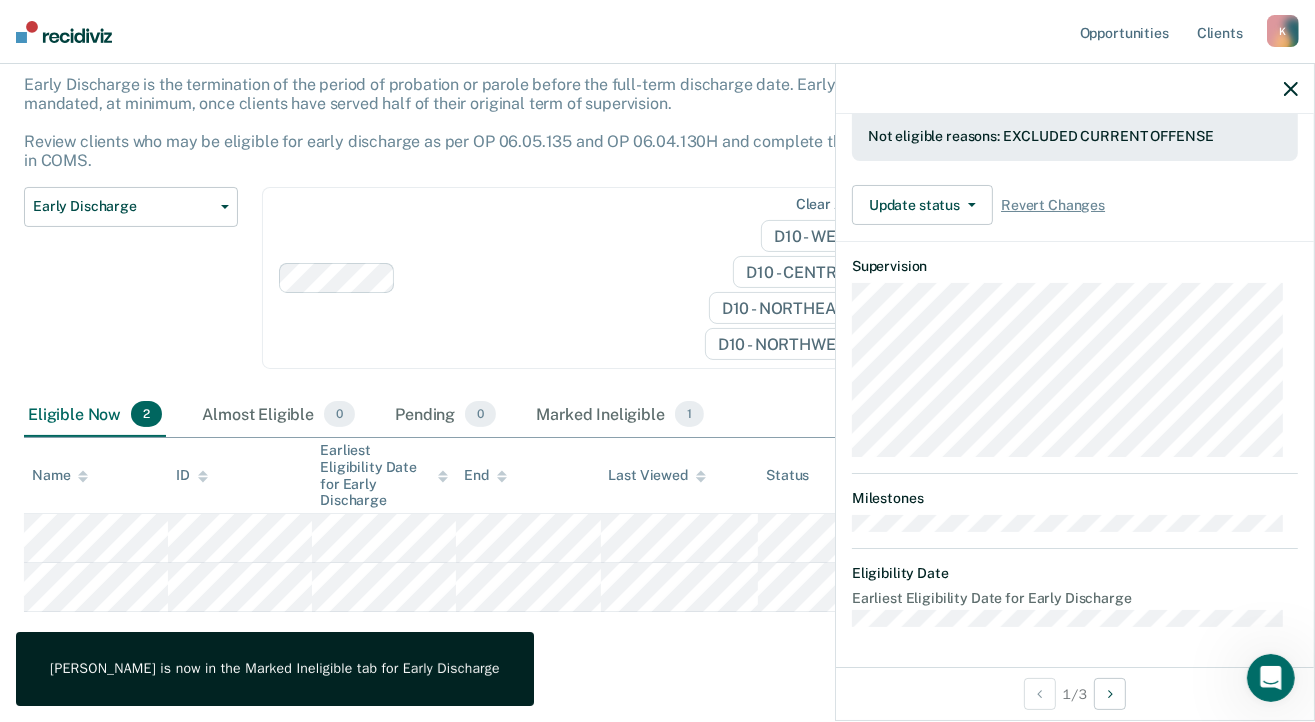 scroll, scrollTop: 543, scrollLeft: 0, axis: vertical 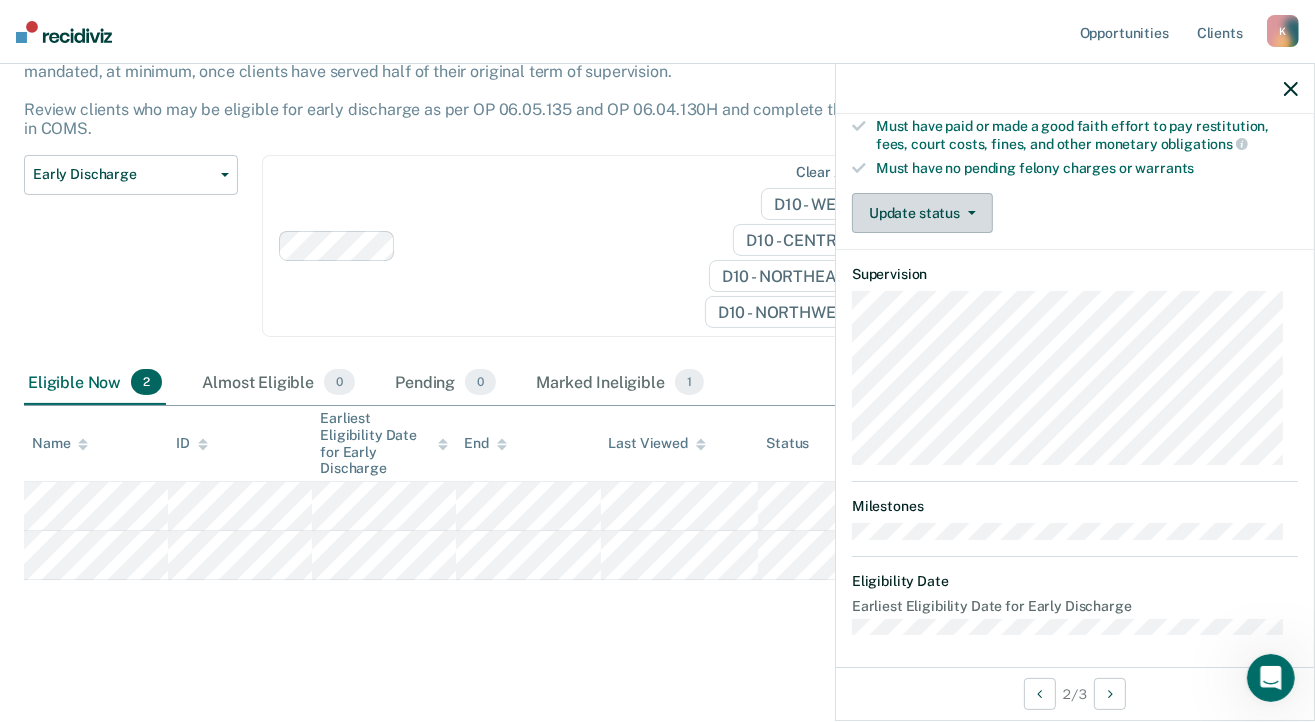 click on "Update status" at bounding box center (922, 213) 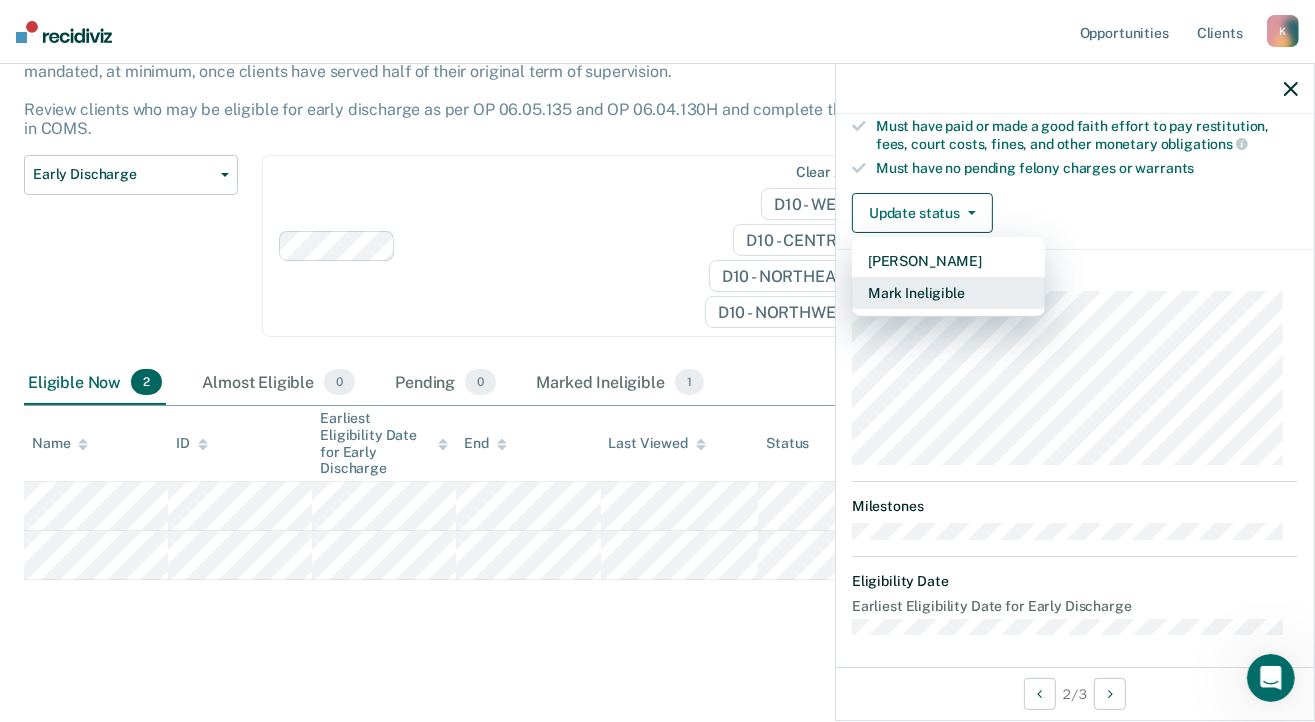 click on "Mark Ineligible" at bounding box center [948, 293] 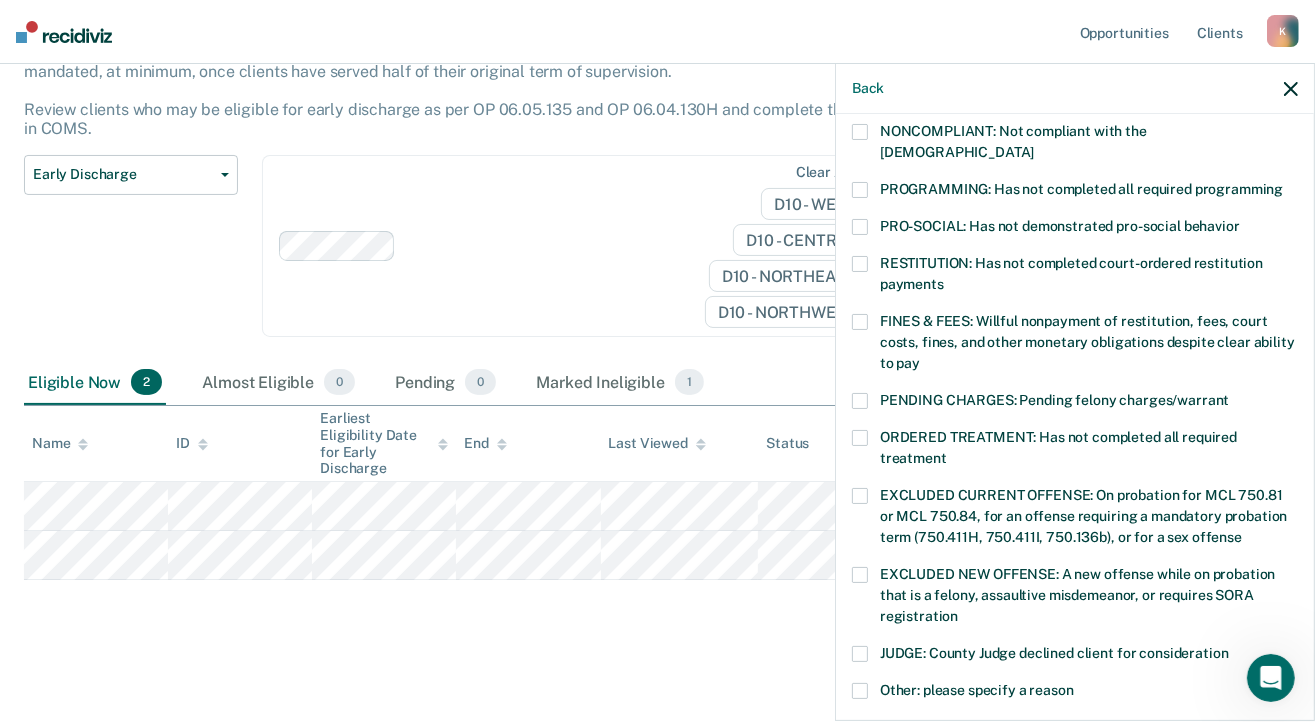 click at bounding box center [860, 496] 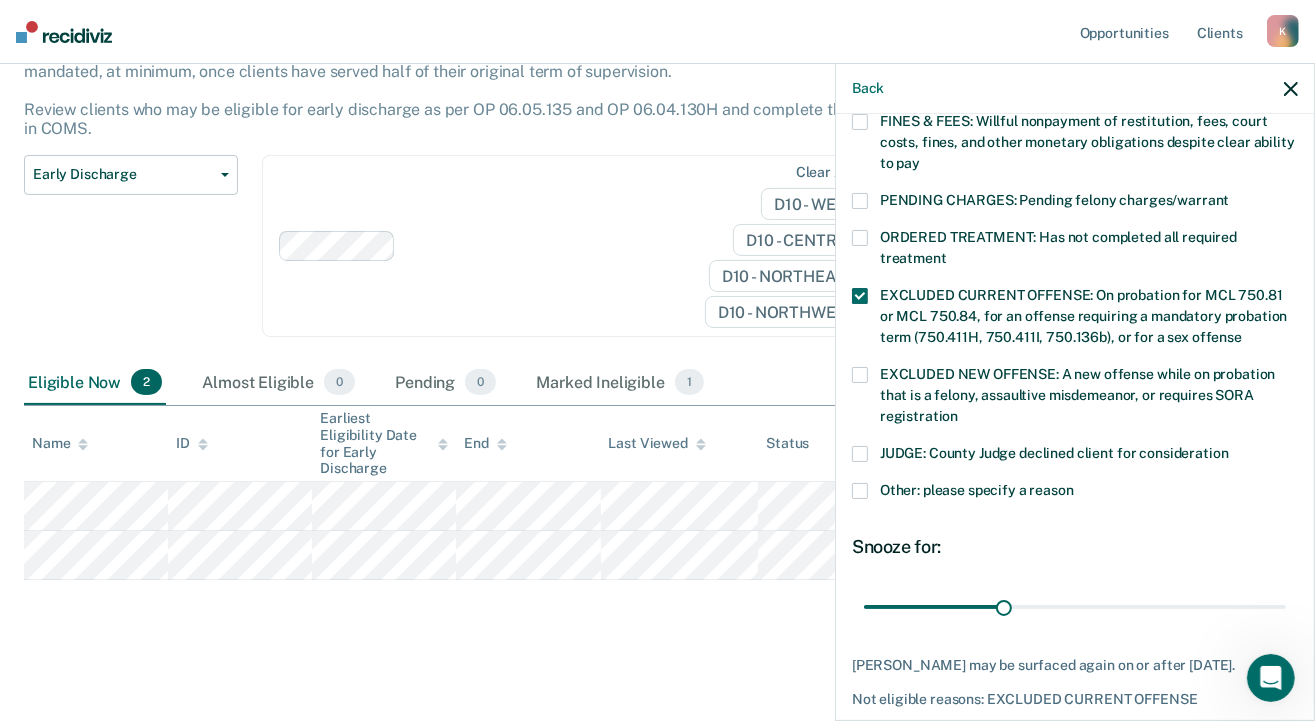 scroll, scrollTop: 654, scrollLeft: 0, axis: vertical 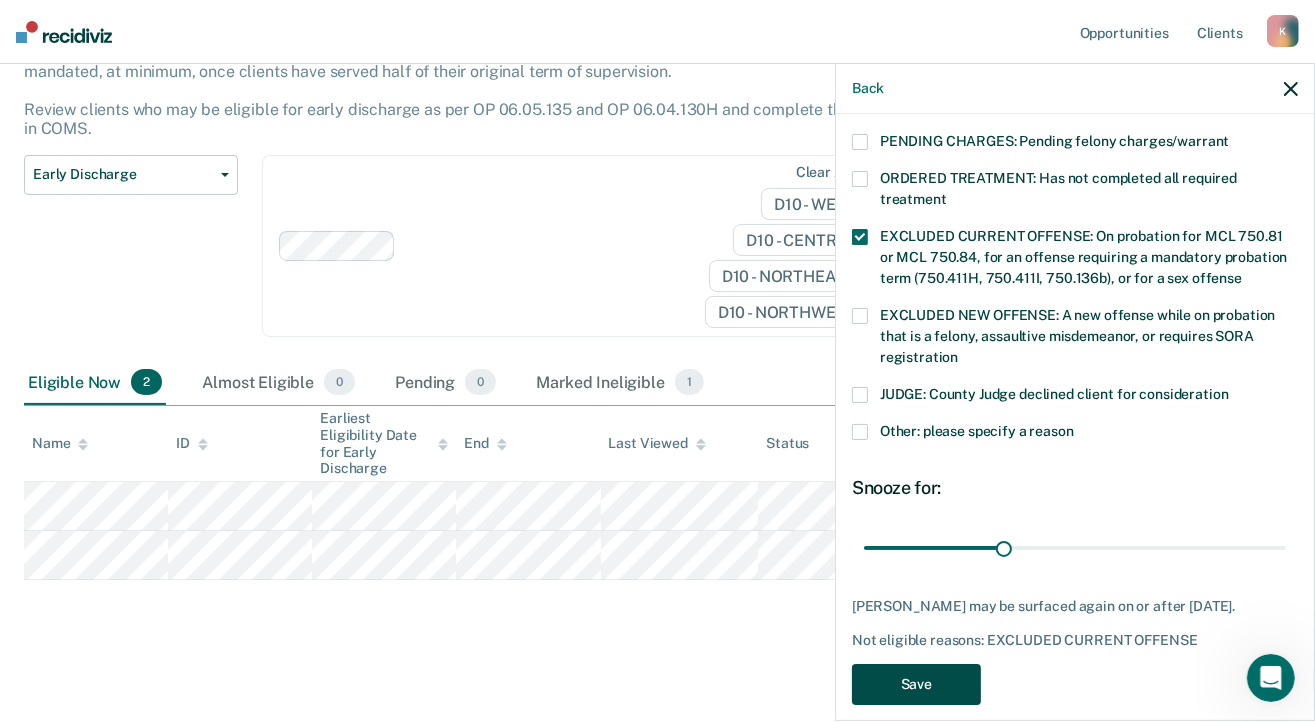 click on "Save" at bounding box center (916, 684) 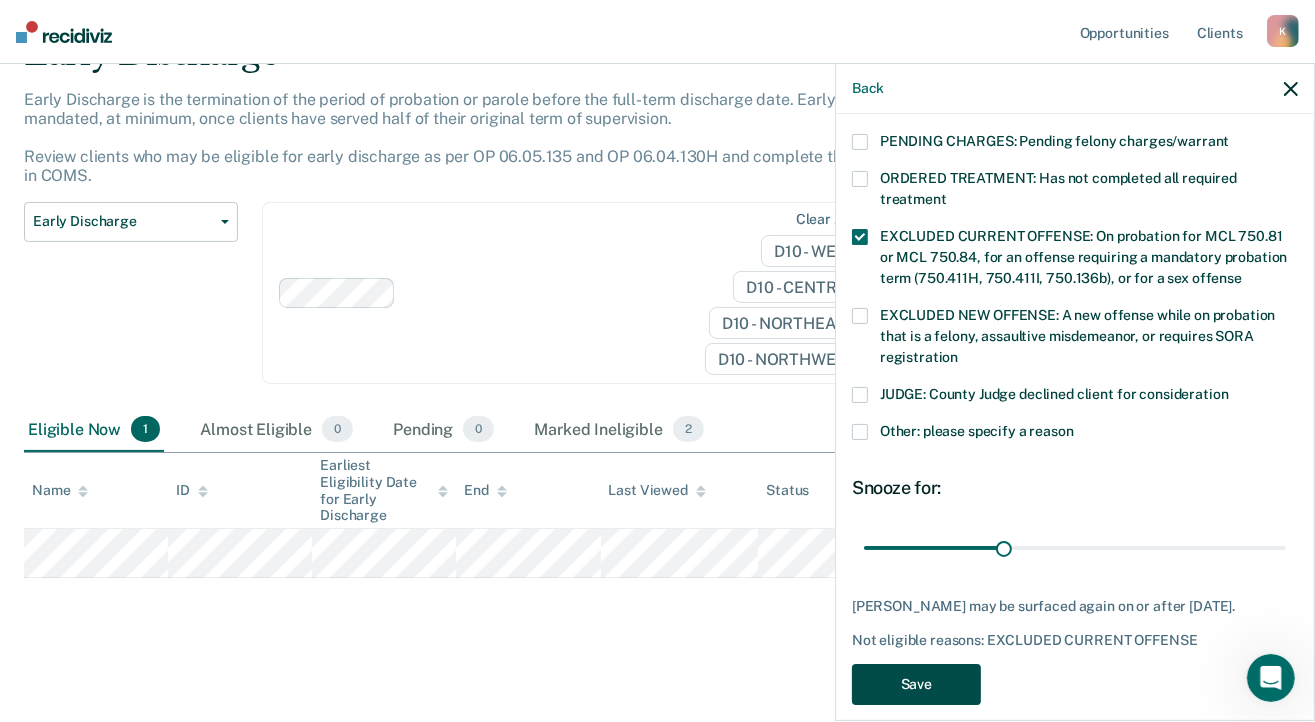scroll, scrollTop: 102, scrollLeft: 0, axis: vertical 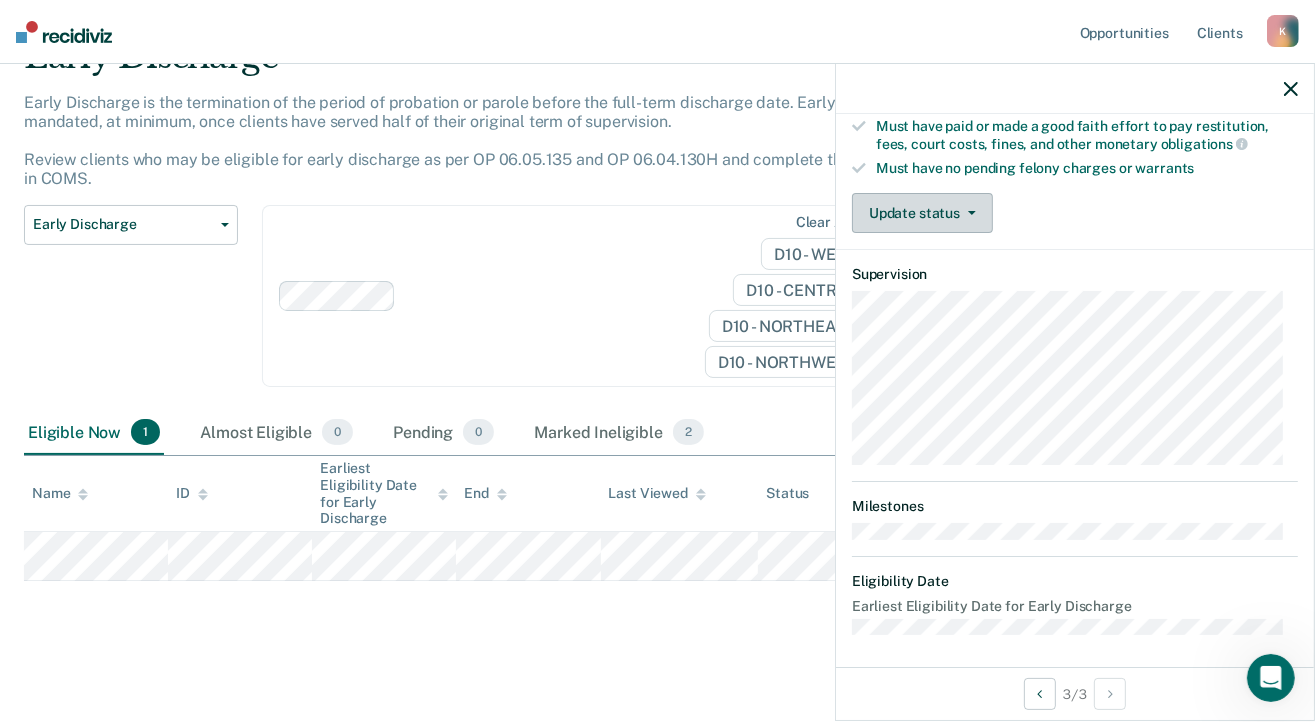 click on "Update status" at bounding box center [922, 213] 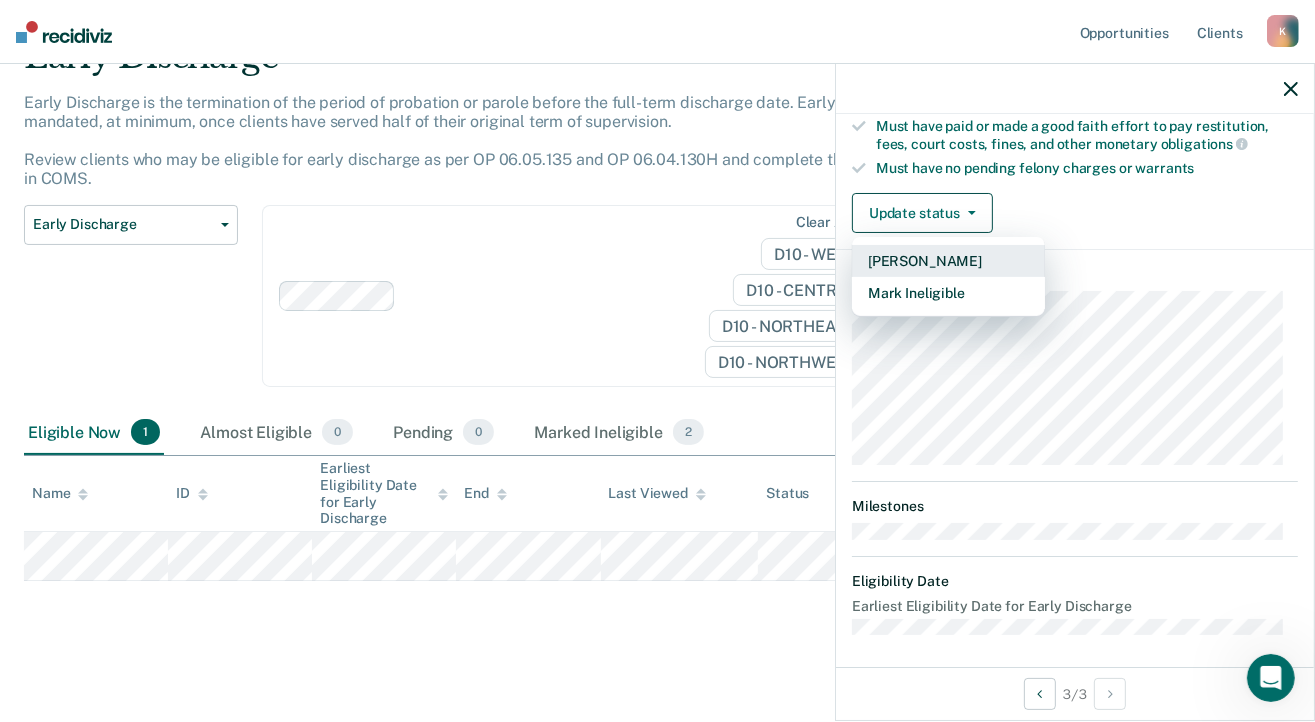 click on "[PERSON_NAME]" at bounding box center (948, 261) 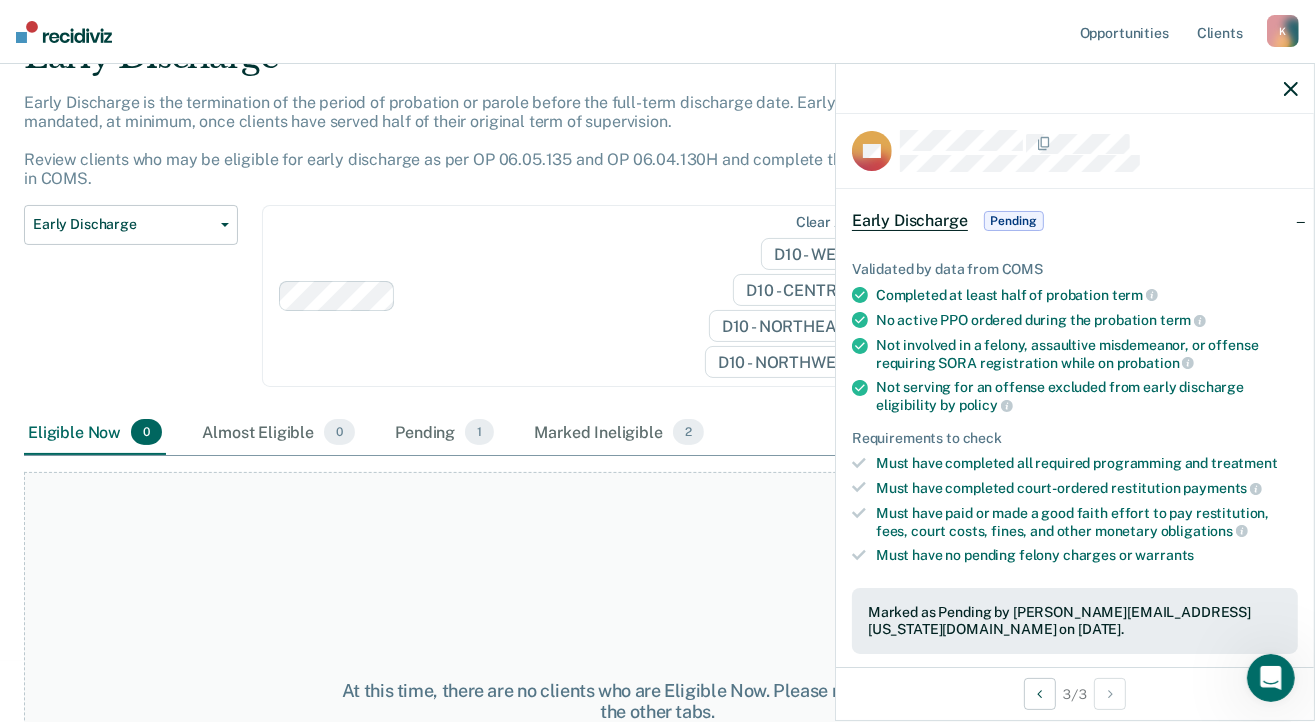 scroll, scrollTop: 0, scrollLeft: 0, axis: both 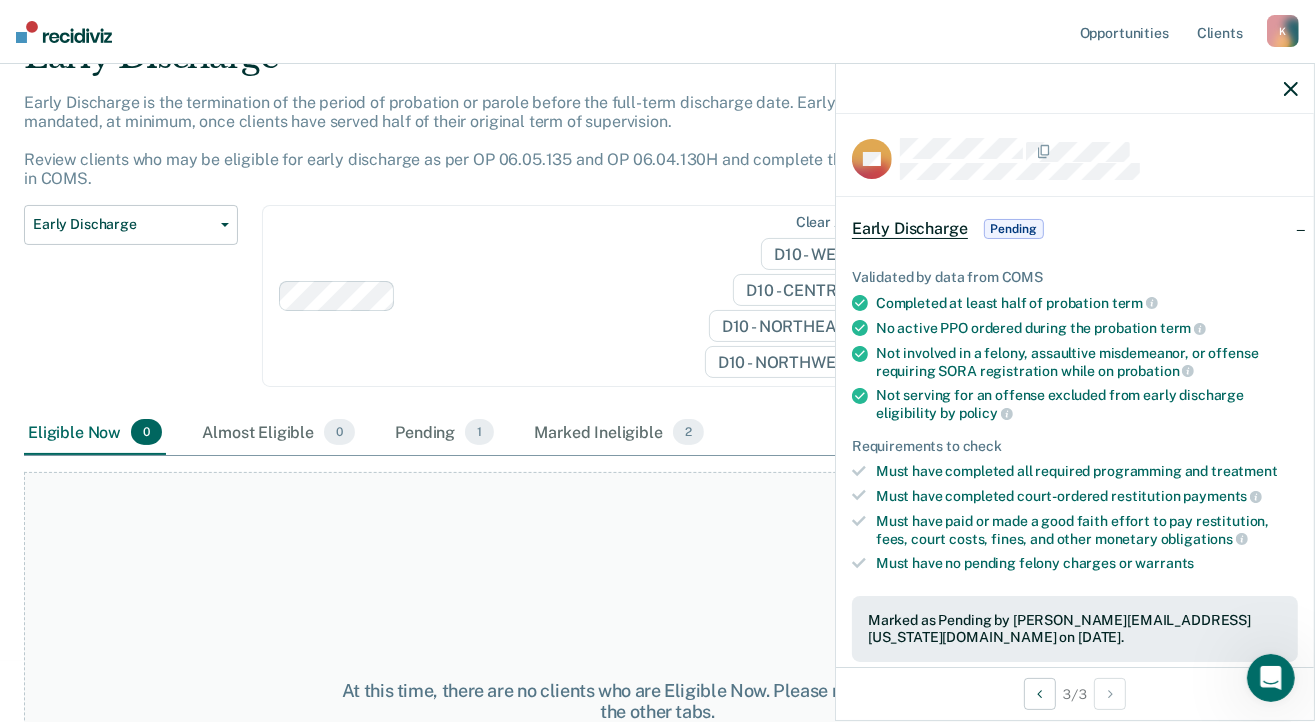 click 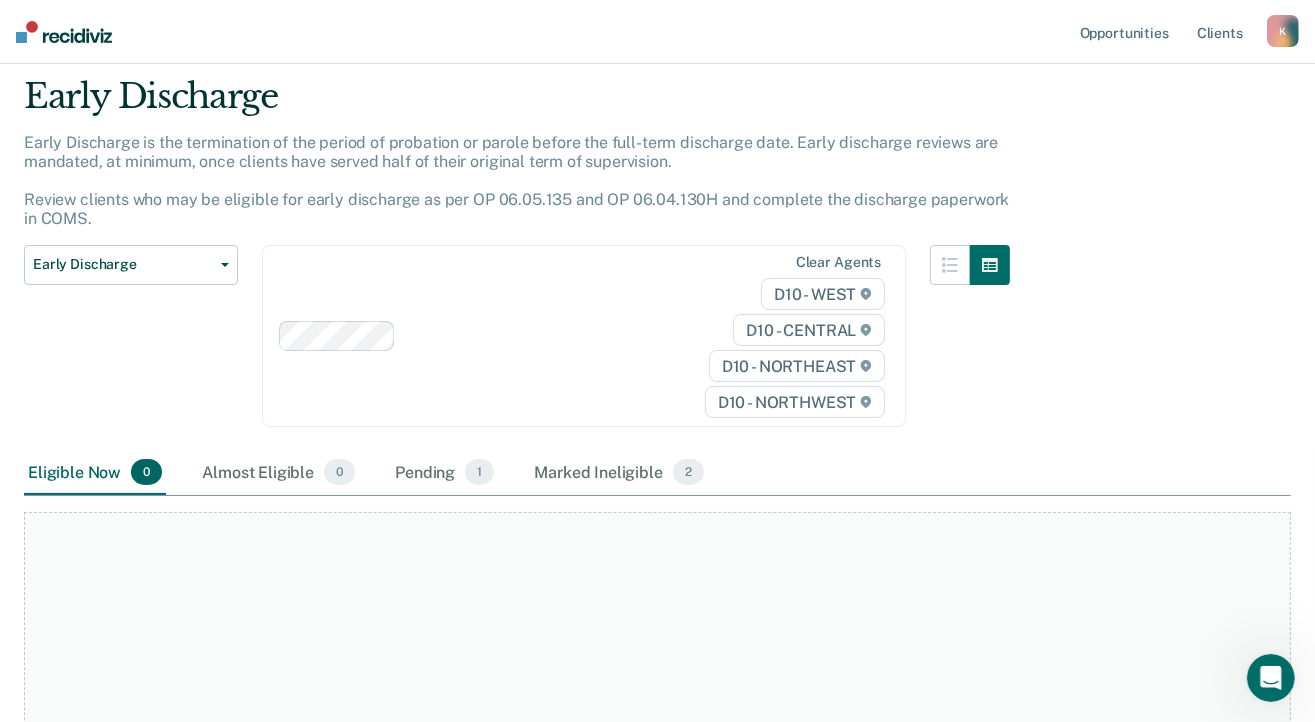 scroll, scrollTop: 0, scrollLeft: 0, axis: both 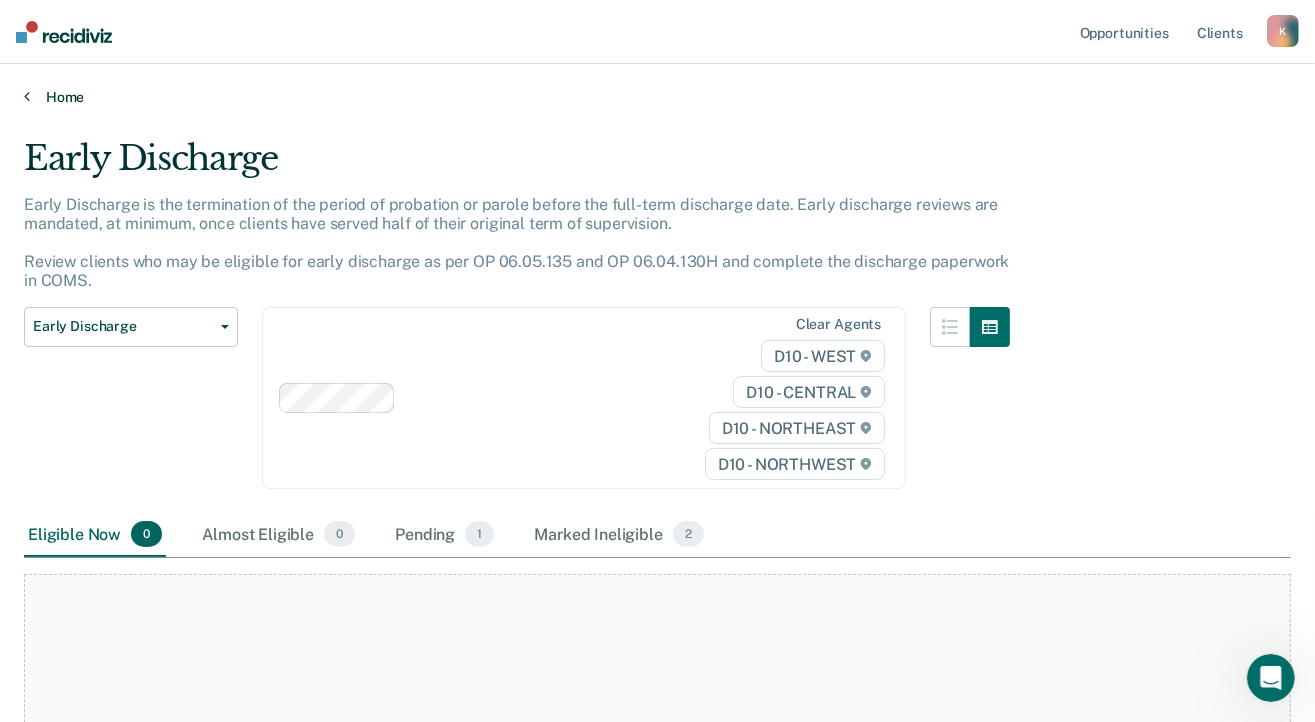 click on "Home" at bounding box center (657, 97) 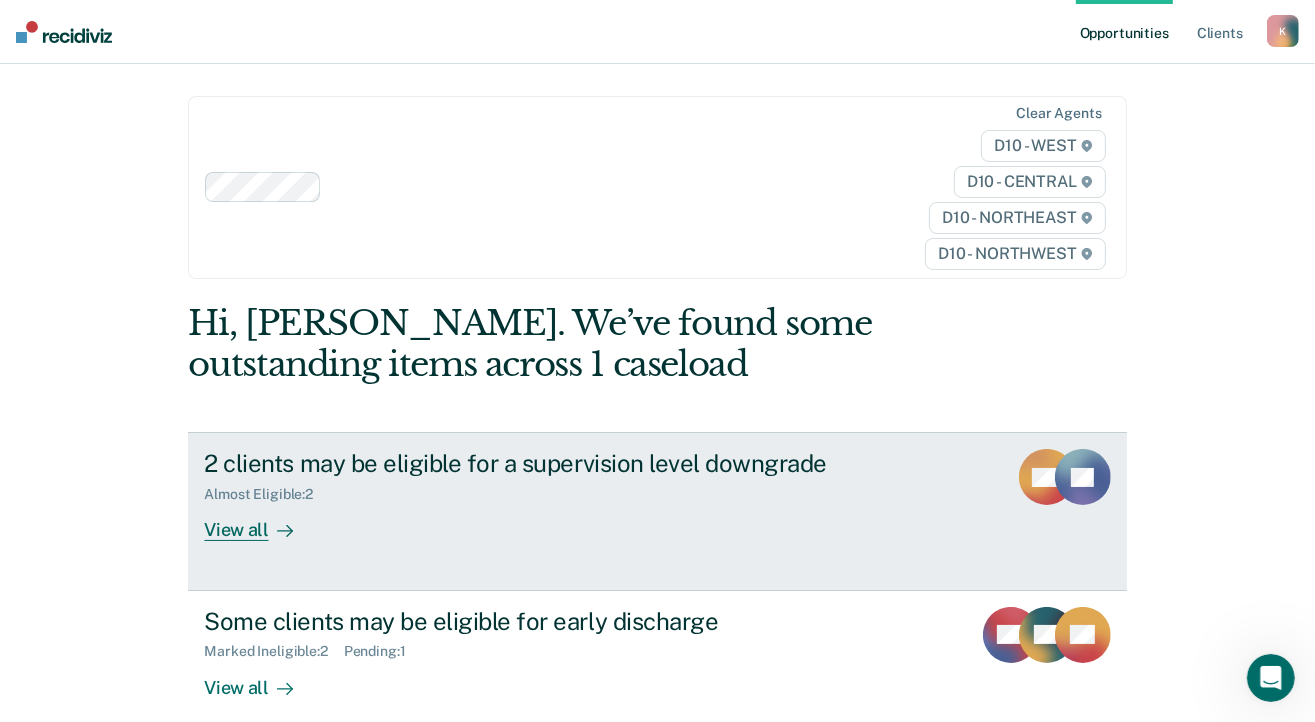 click on "View all" at bounding box center (260, 522) 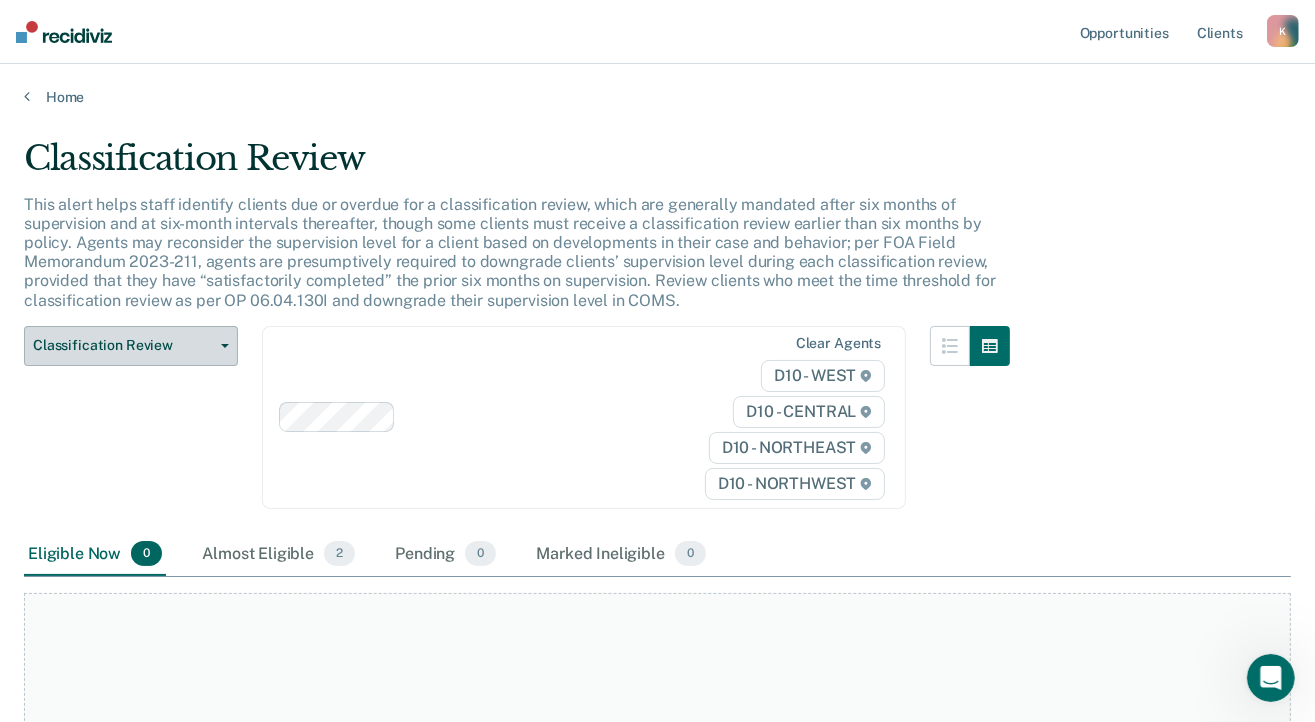 click on "Classification Review" at bounding box center (131, 346) 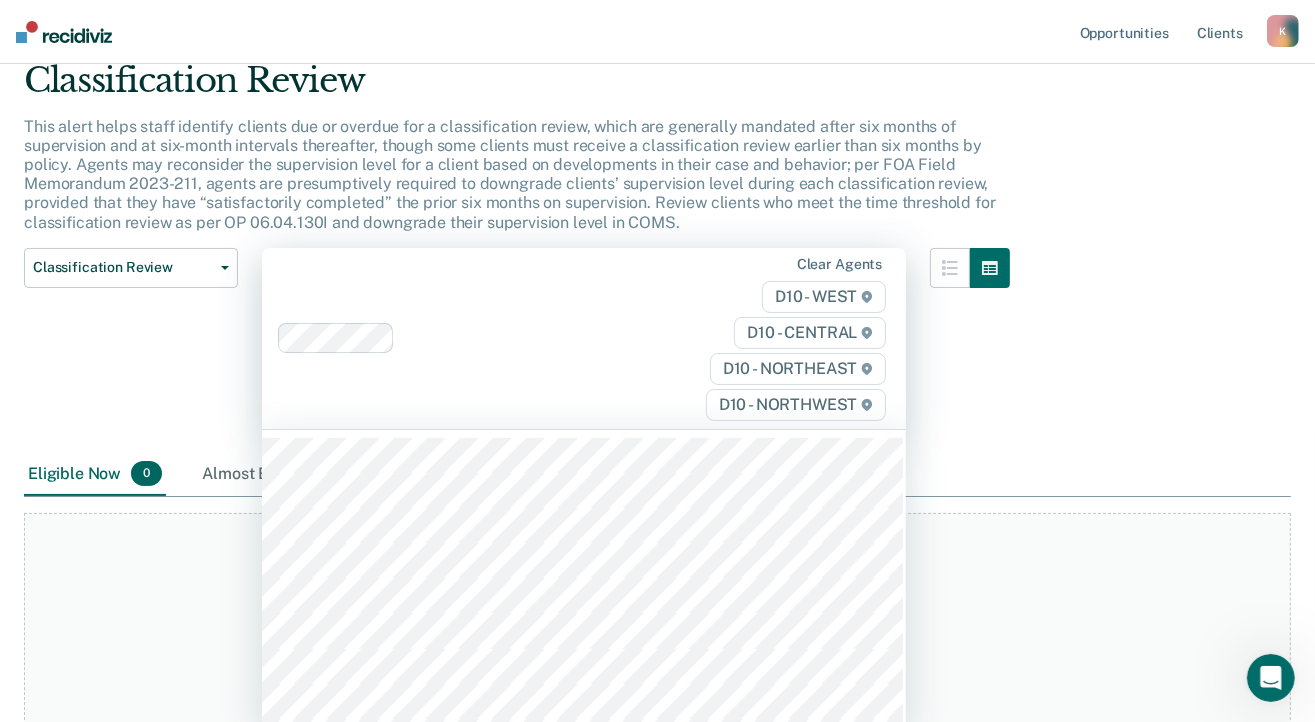 click on "Clear   agents D10 - WEST   D10 - CENTRAL   D10 - NORTHEAST   D10 - NORTHWEST" at bounding box center (584, 338) 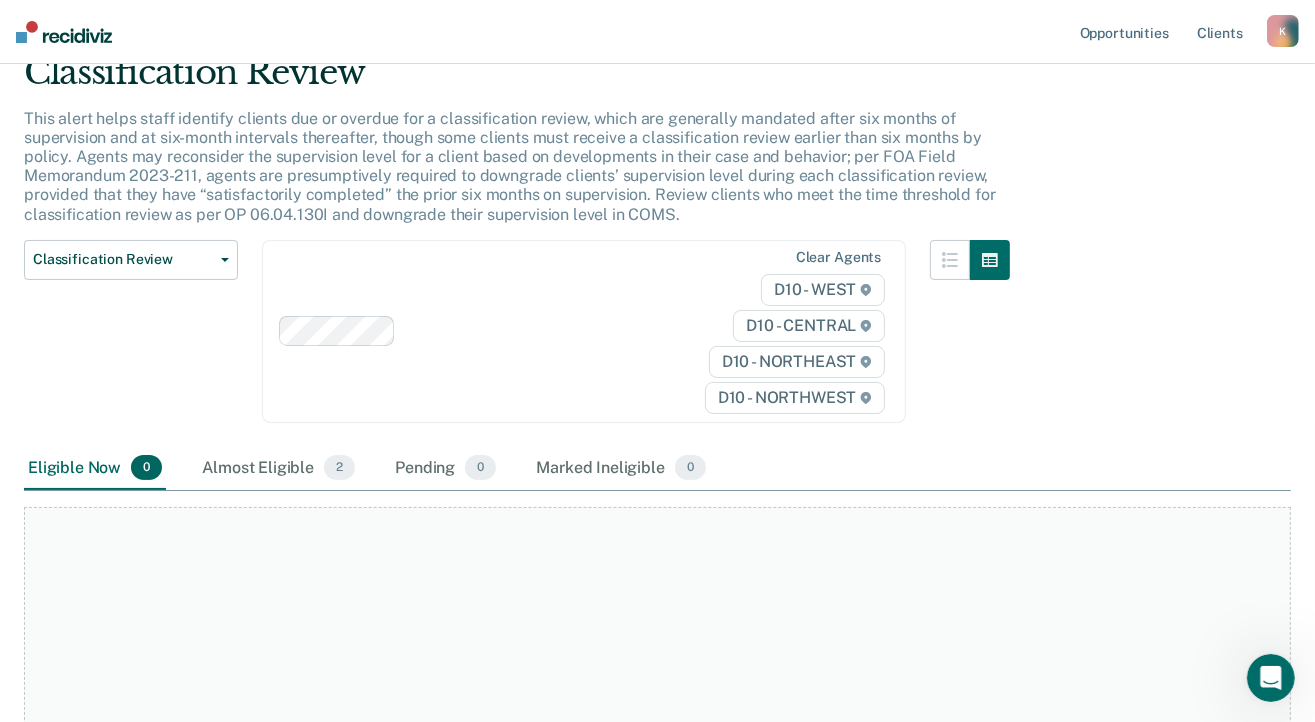 click at bounding box center (970, 343) 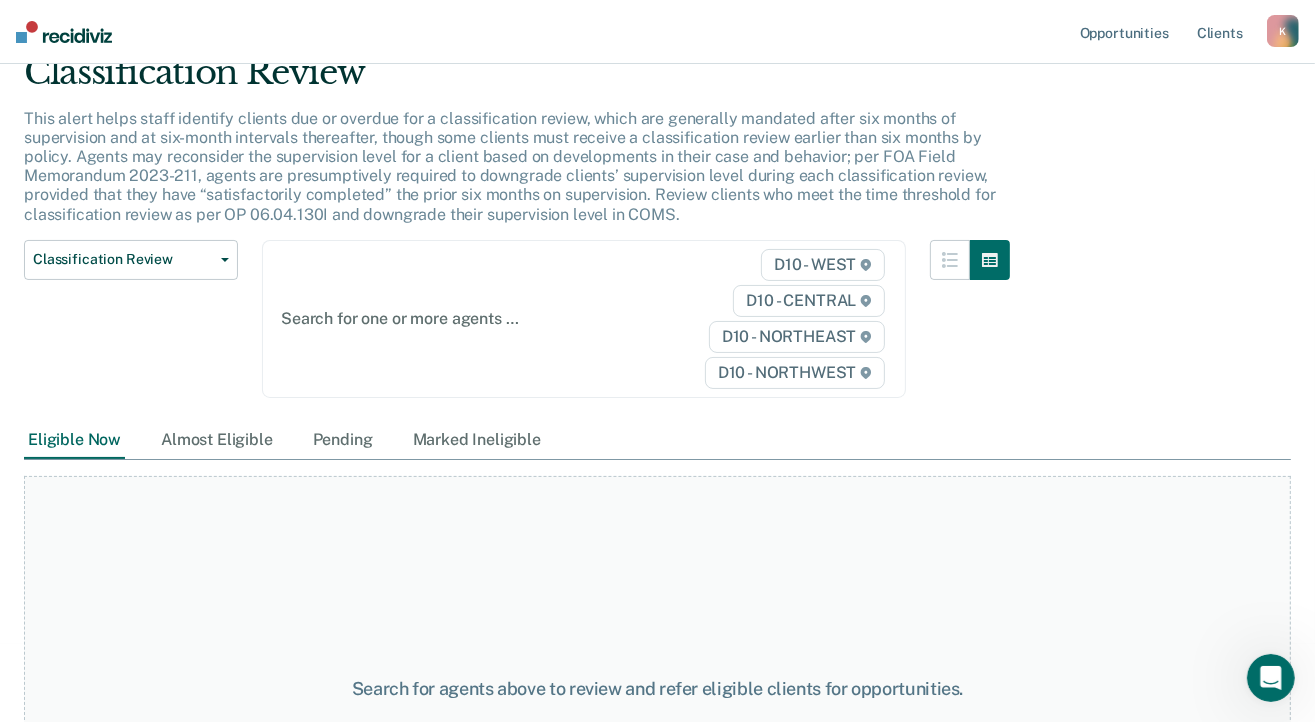 click on "Opportunities Client s [EMAIL_ADDRESS][US_STATE][DOMAIN_NAME] K Profile How it works Log Out" at bounding box center [657, 32] 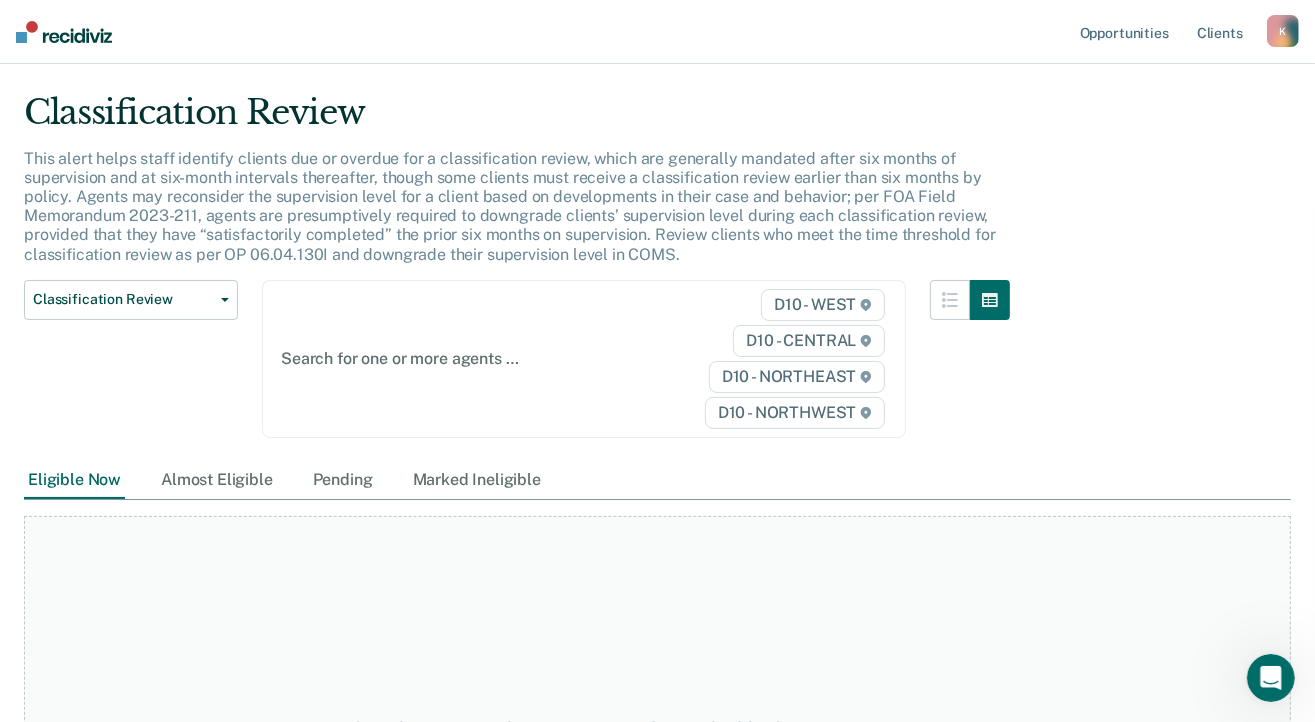 scroll, scrollTop: 0, scrollLeft: 0, axis: both 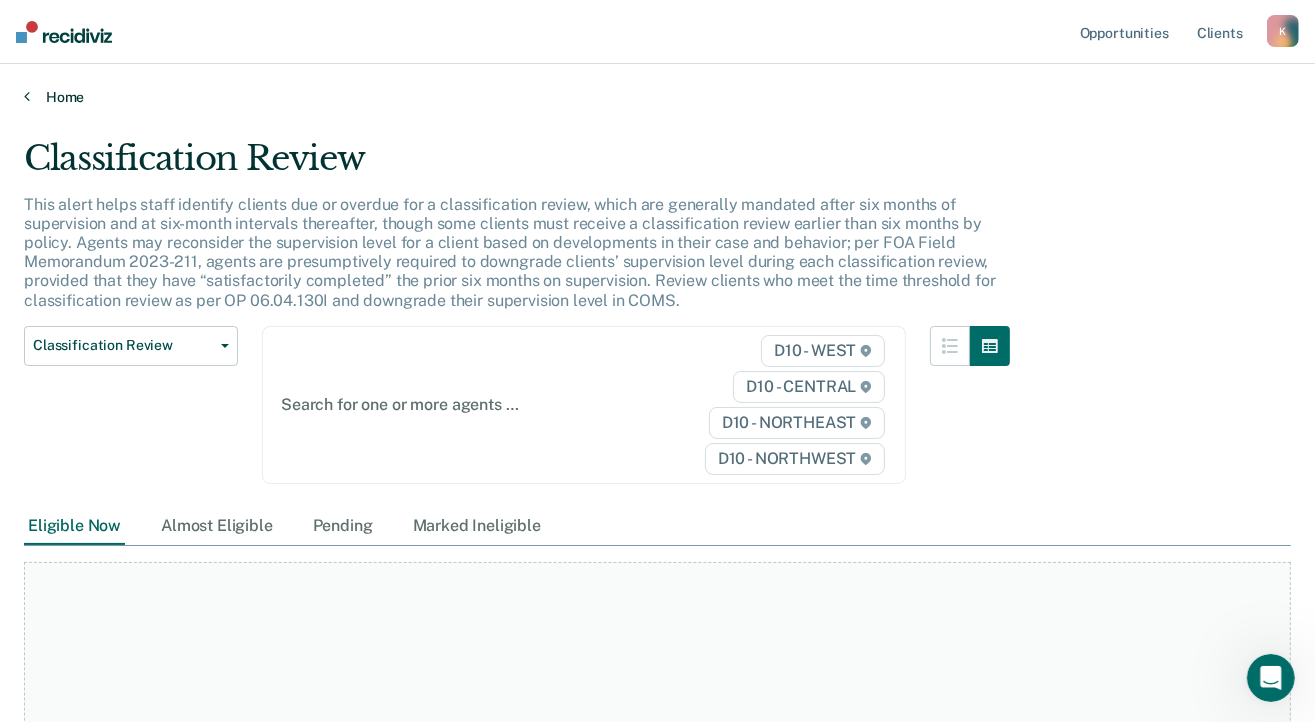 click at bounding box center (27, 96) 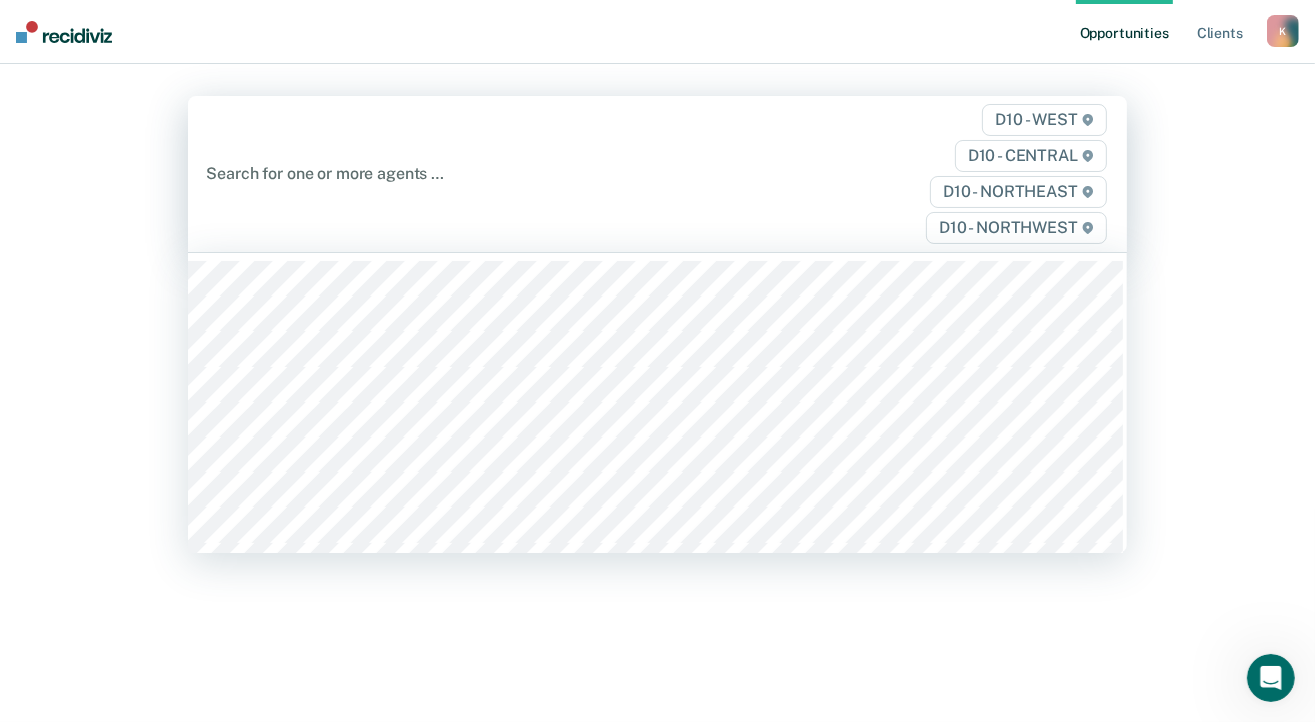 click at bounding box center [521, 173] 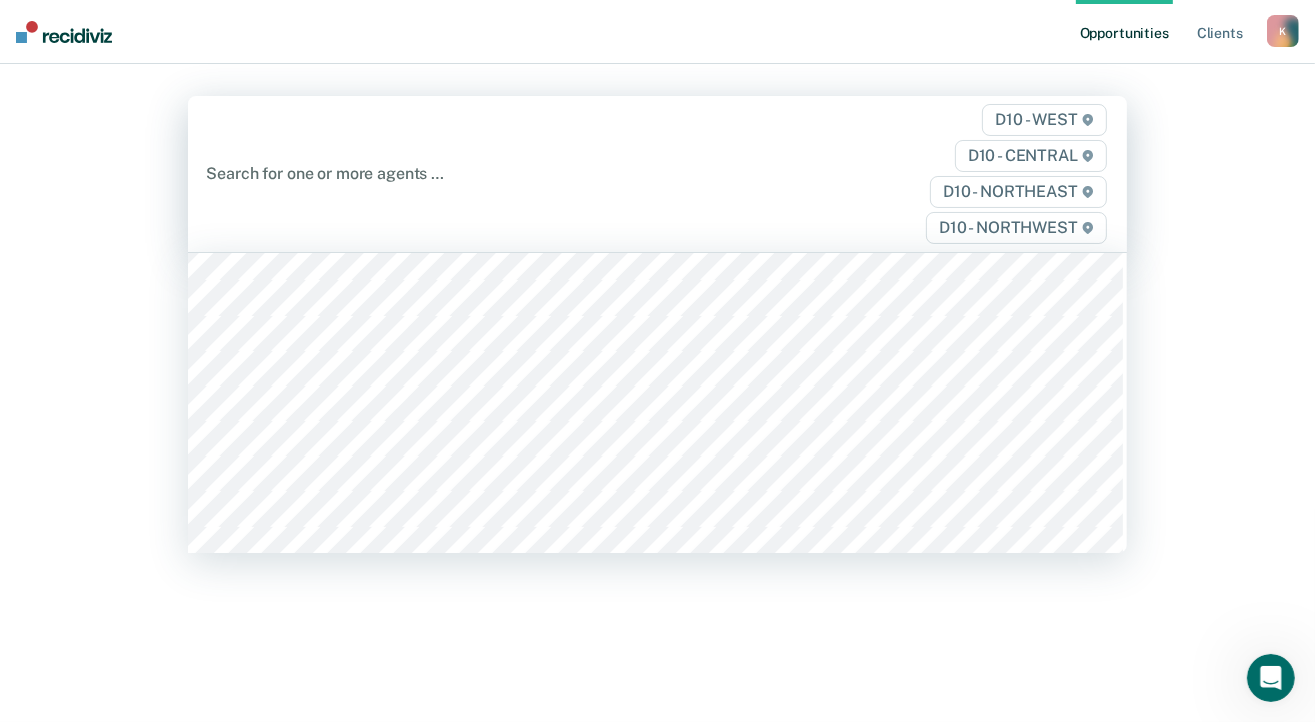 scroll, scrollTop: 5300, scrollLeft: 0, axis: vertical 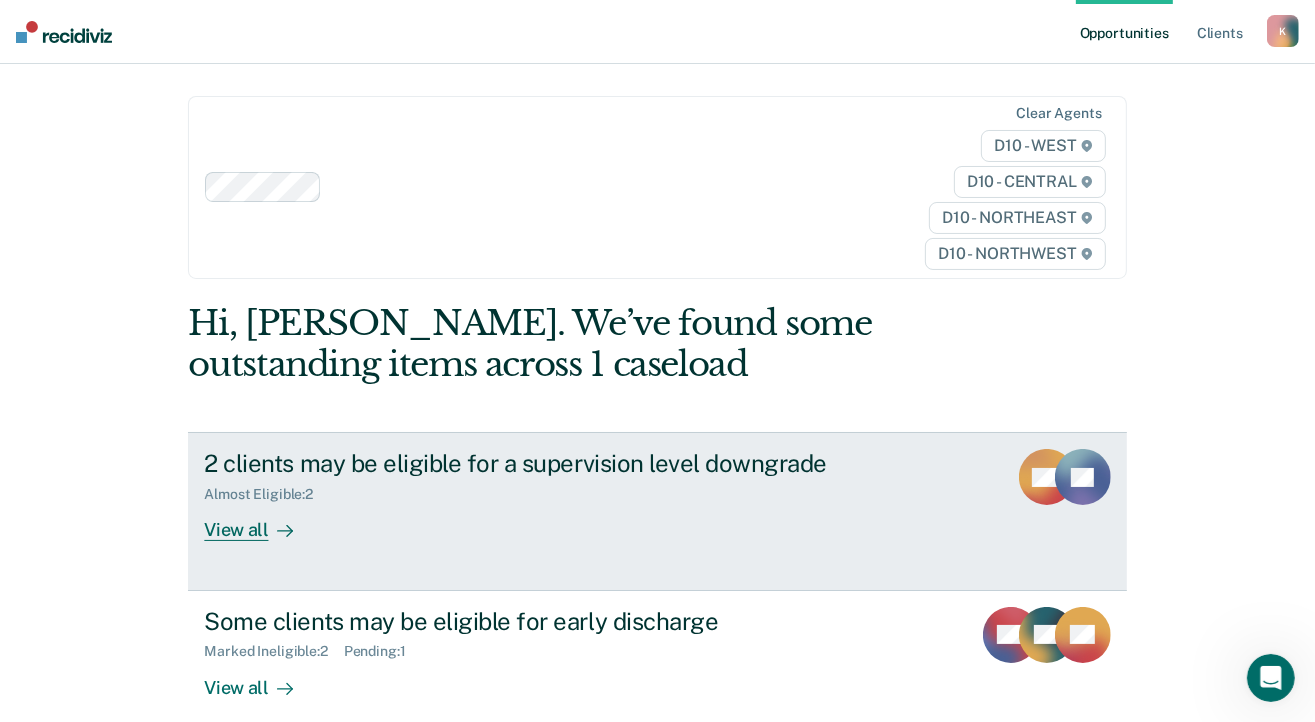 click on "View all" at bounding box center [260, 522] 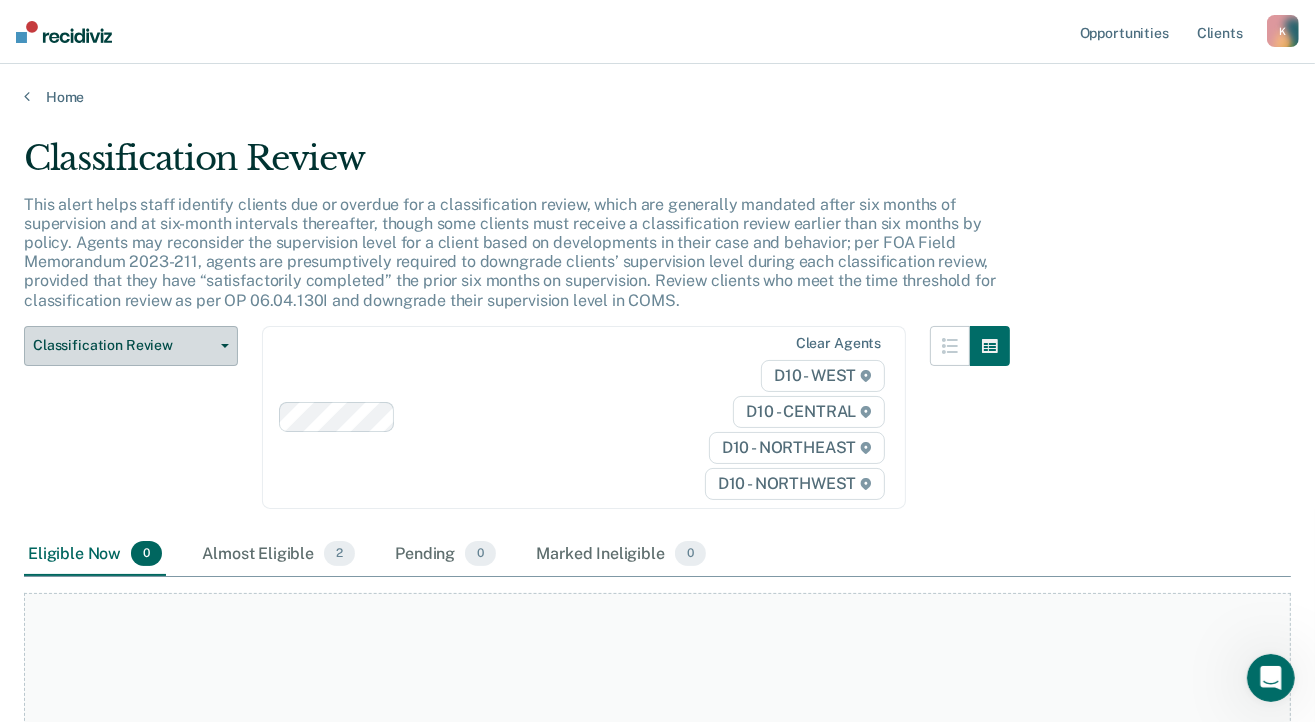 click on "Classification Review" at bounding box center [131, 346] 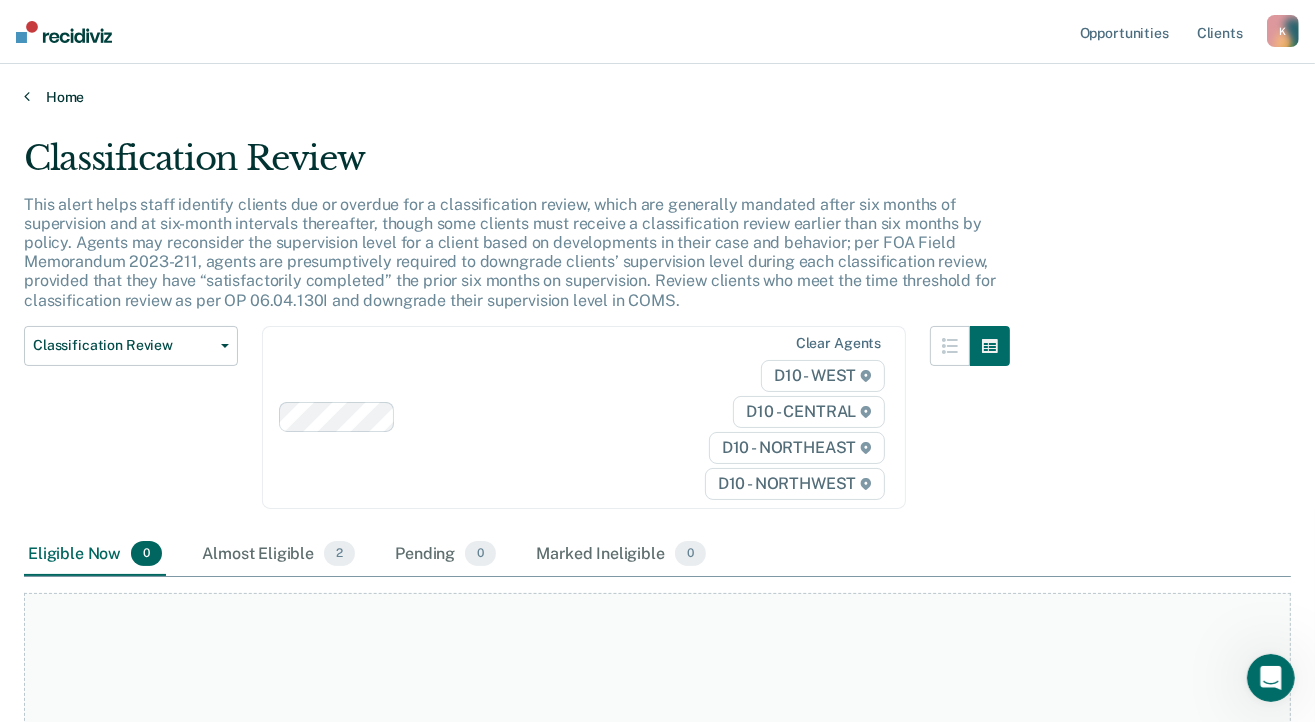 click on "Home" at bounding box center [657, 97] 